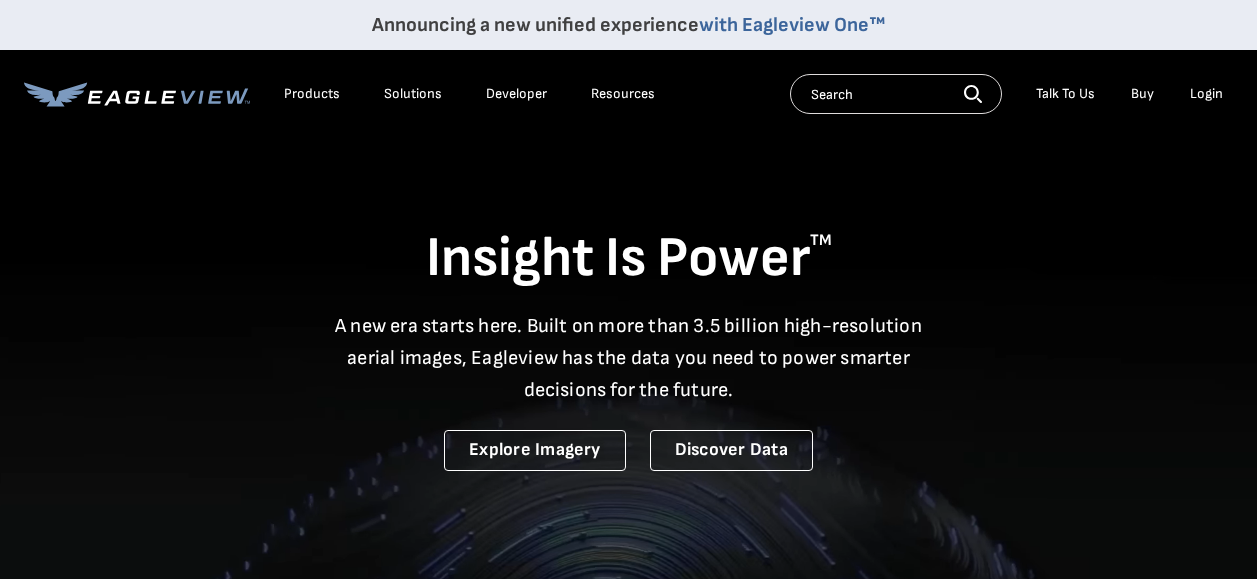 scroll, scrollTop: 0, scrollLeft: 0, axis: both 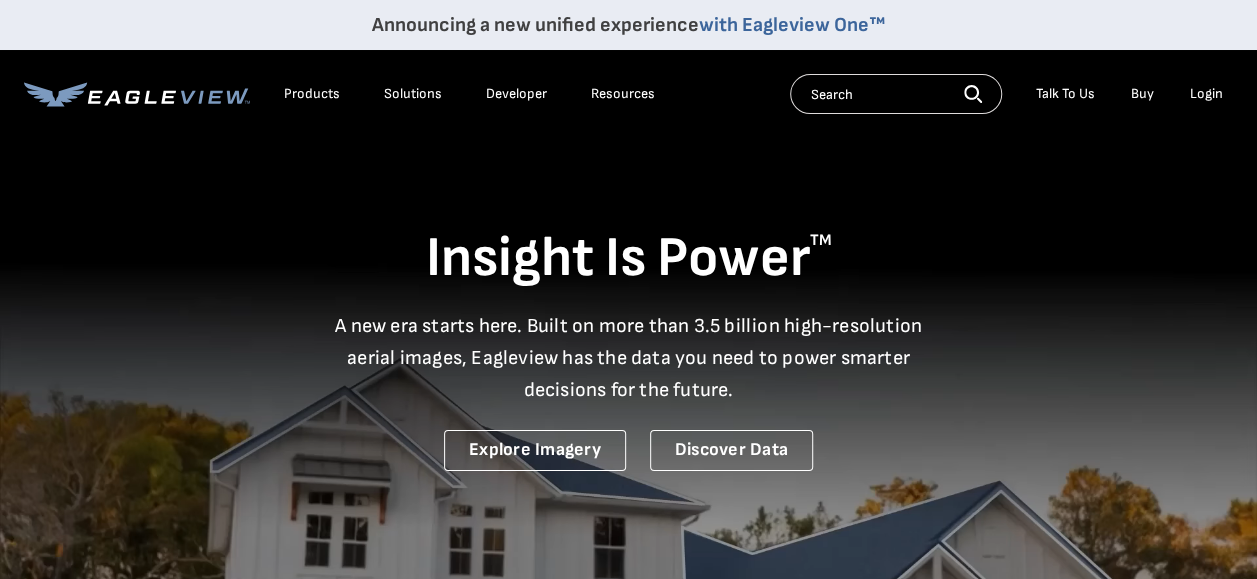 click on "Login" at bounding box center [1206, 94] 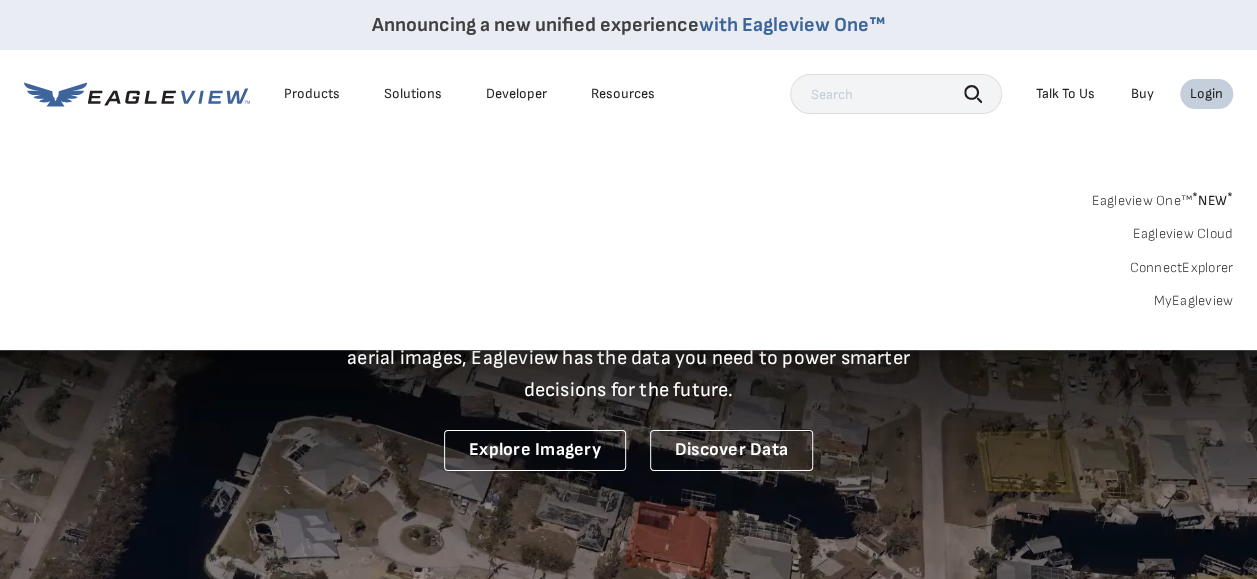 click on "MyEagleview" at bounding box center (1193, 301) 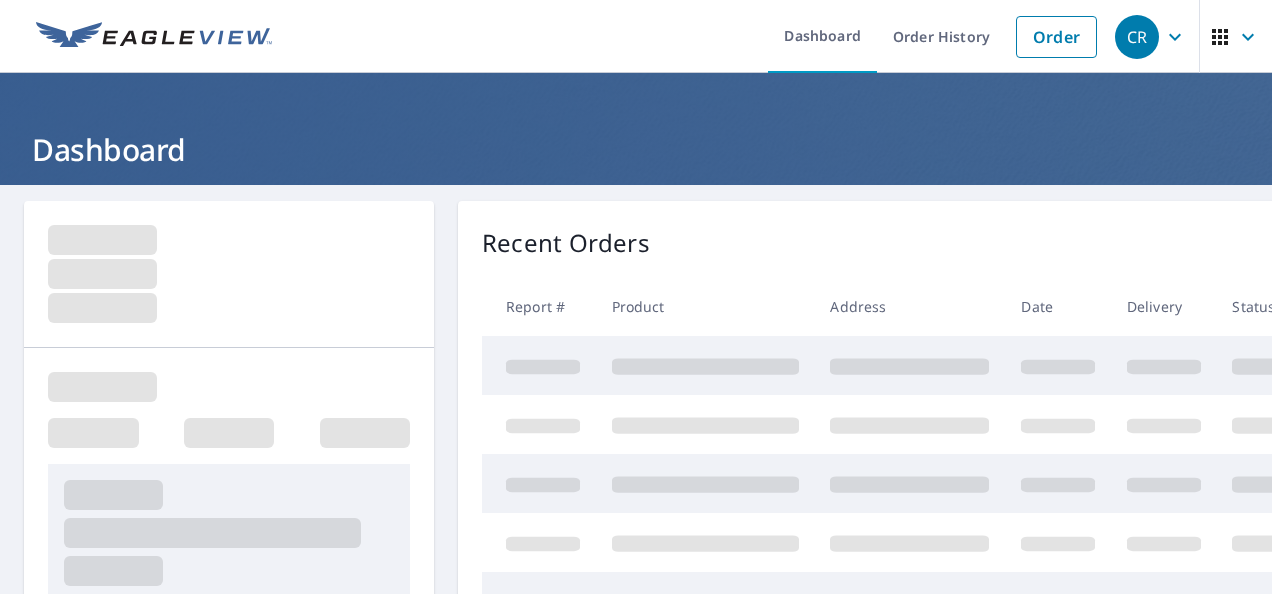 scroll, scrollTop: 0, scrollLeft: 0, axis: both 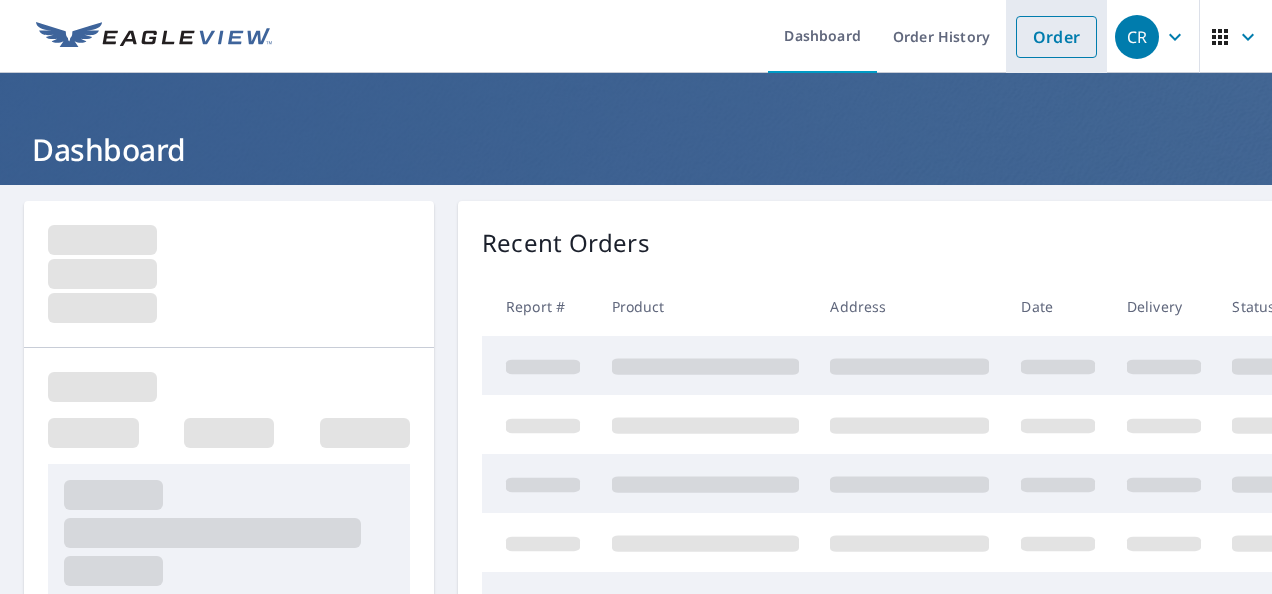 click on "Order" at bounding box center [1056, 37] 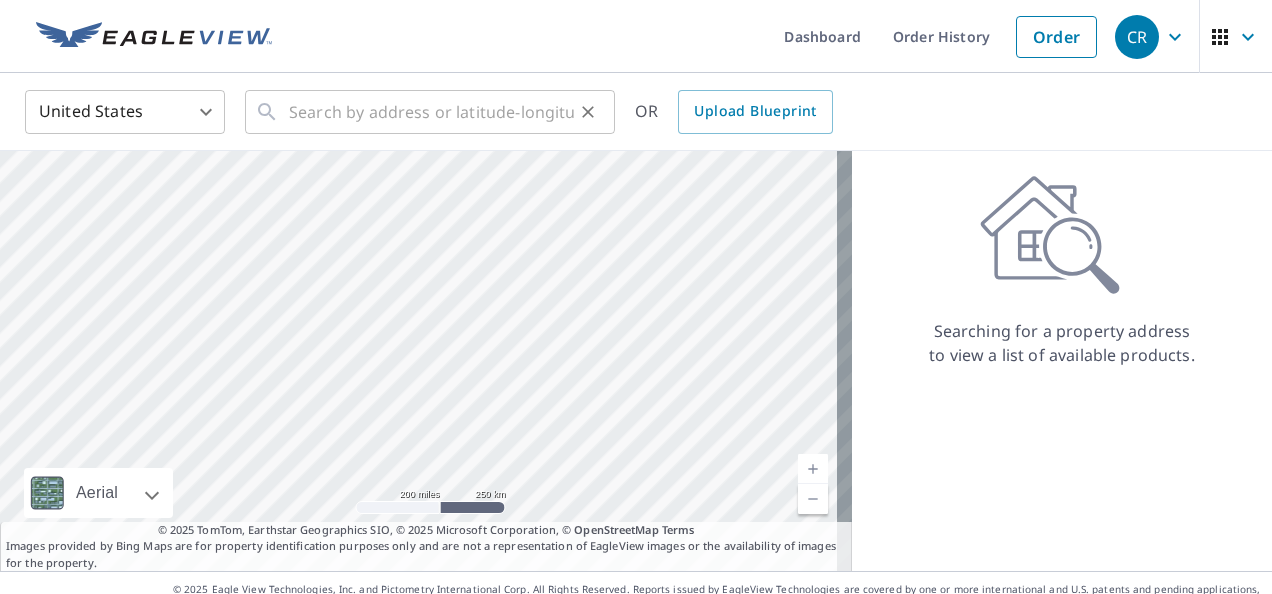 scroll, scrollTop: 28, scrollLeft: 0, axis: vertical 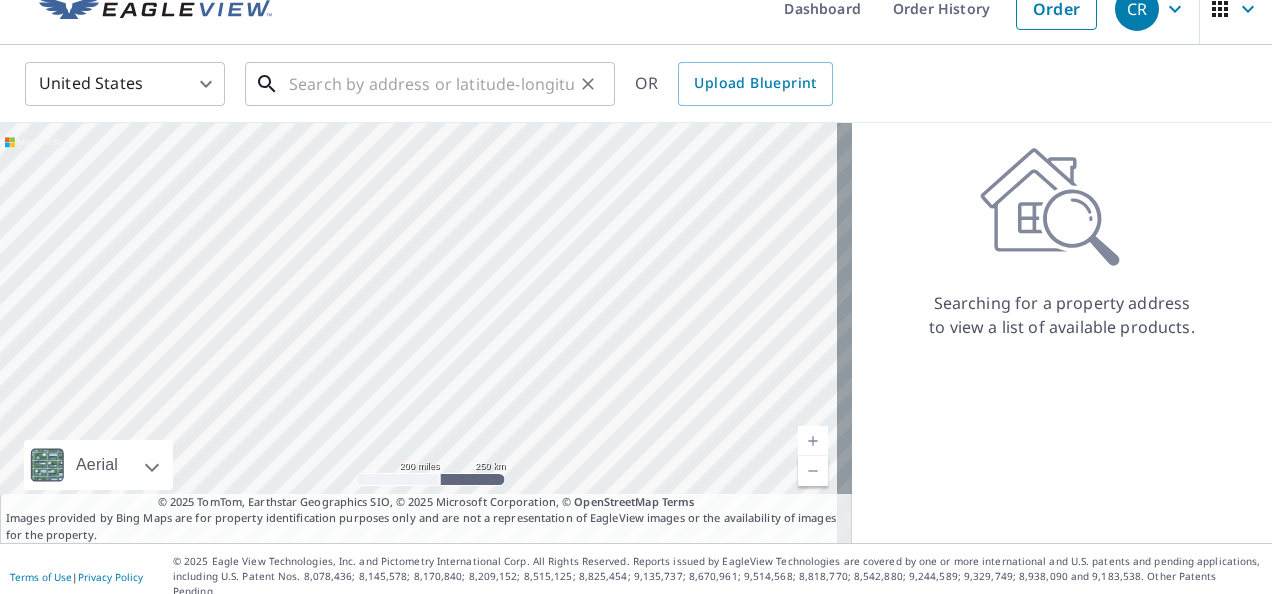 click at bounding box center (431, 84) 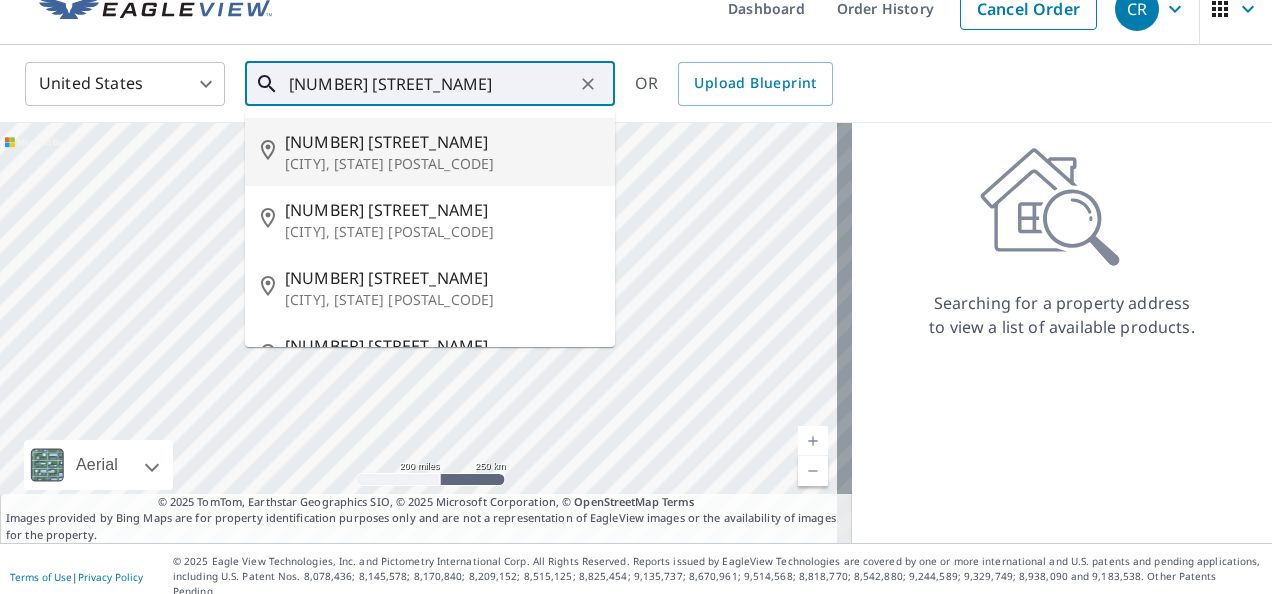 click on "1417 Madison Ave" at bounding box center [442, 142] 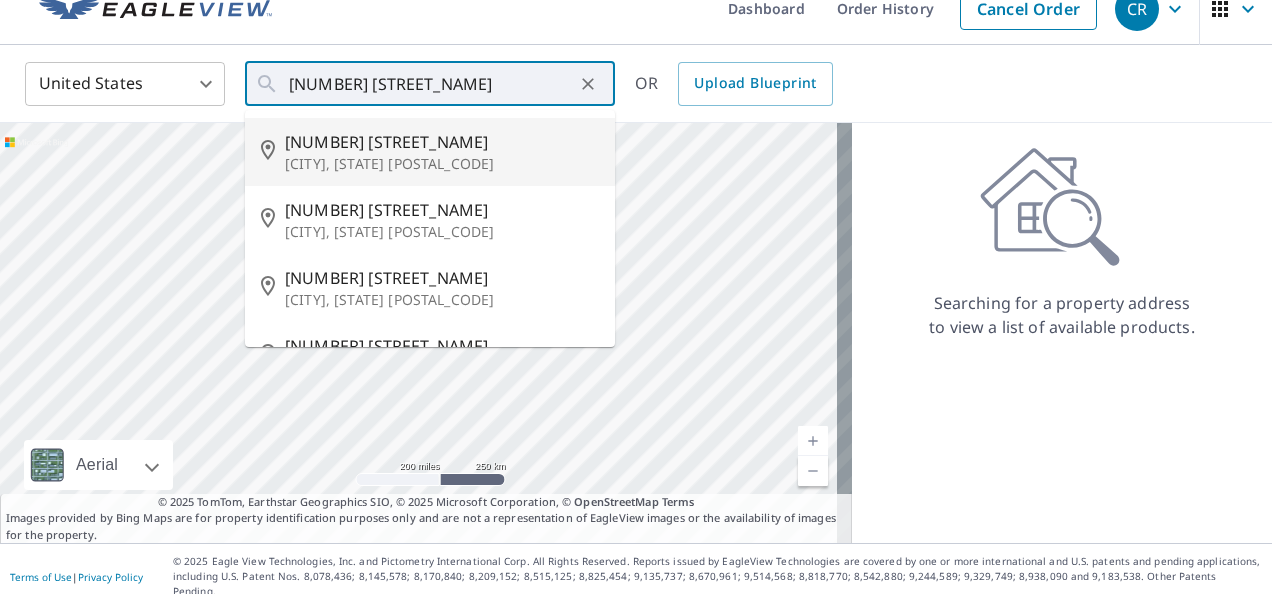 type on "1417 Madison Ave Piqua, OH 45356" 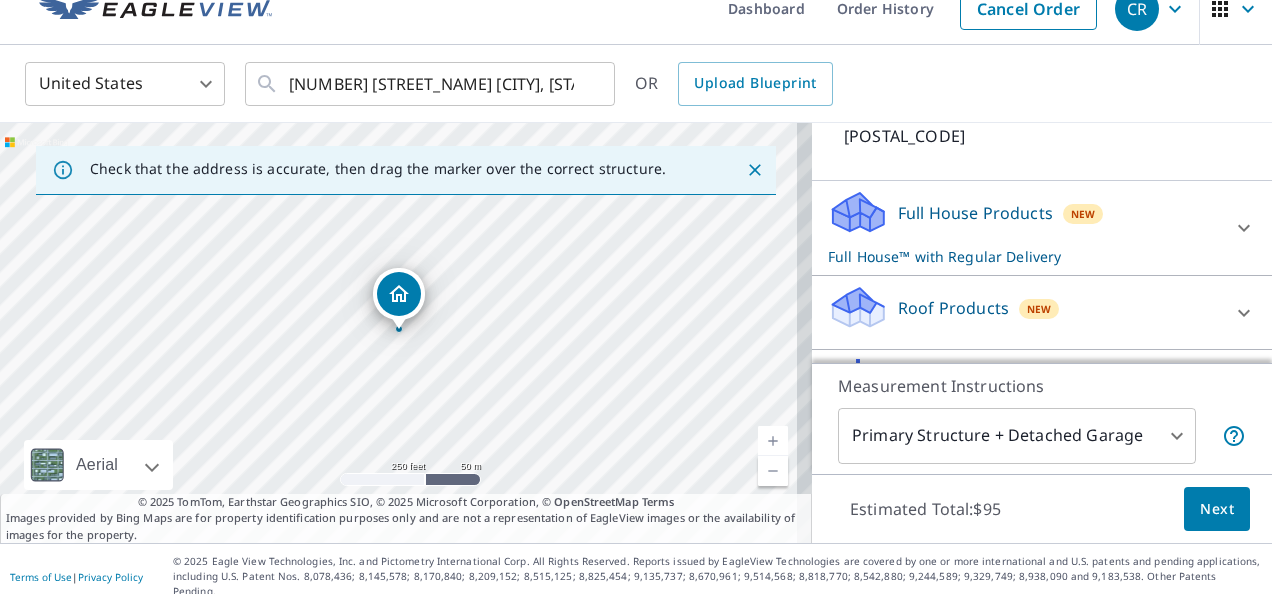 scroll, scrollTop: 210, scrollLeft: 0, axis: vertical 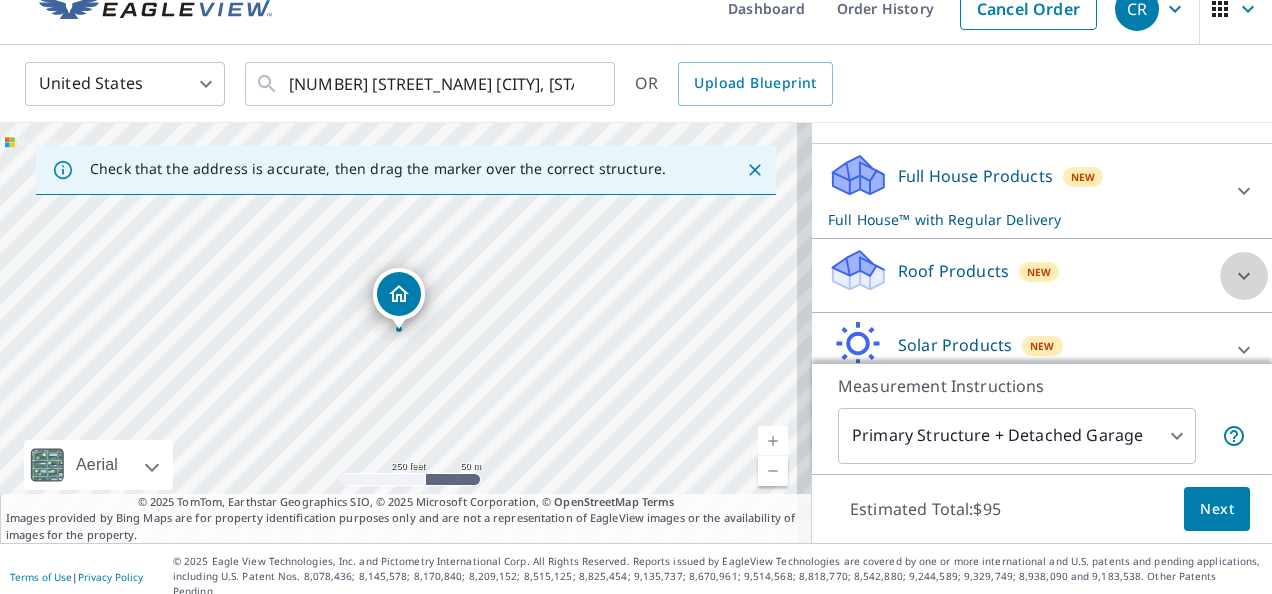 click 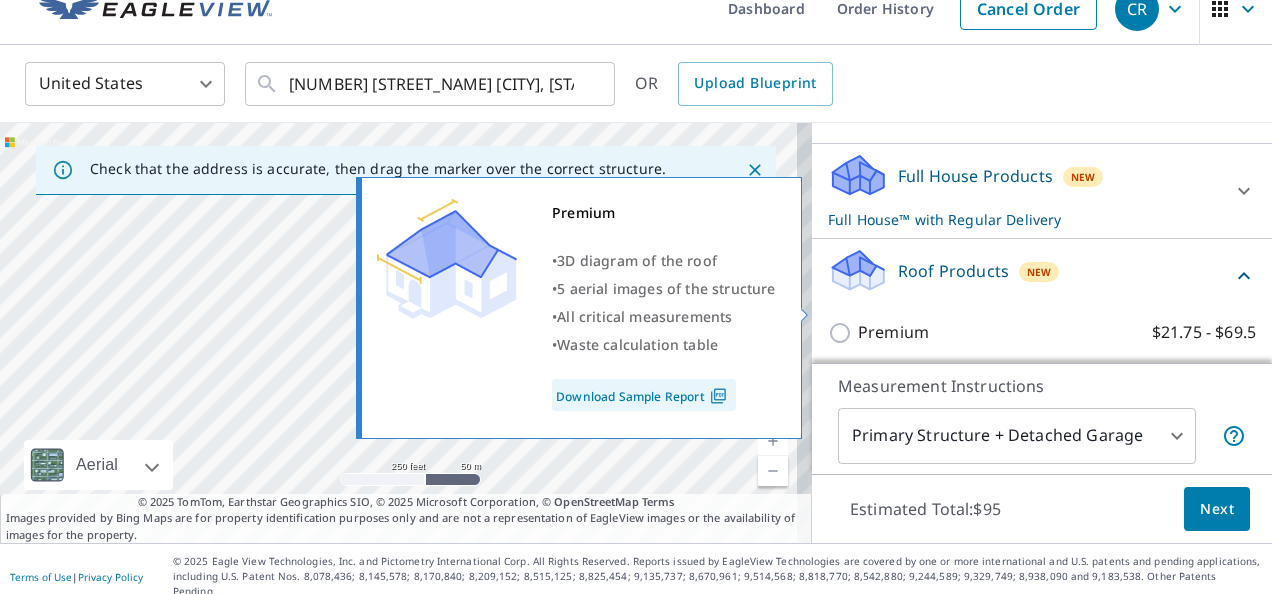 click on "Premium" at bounding box center [893, 332] 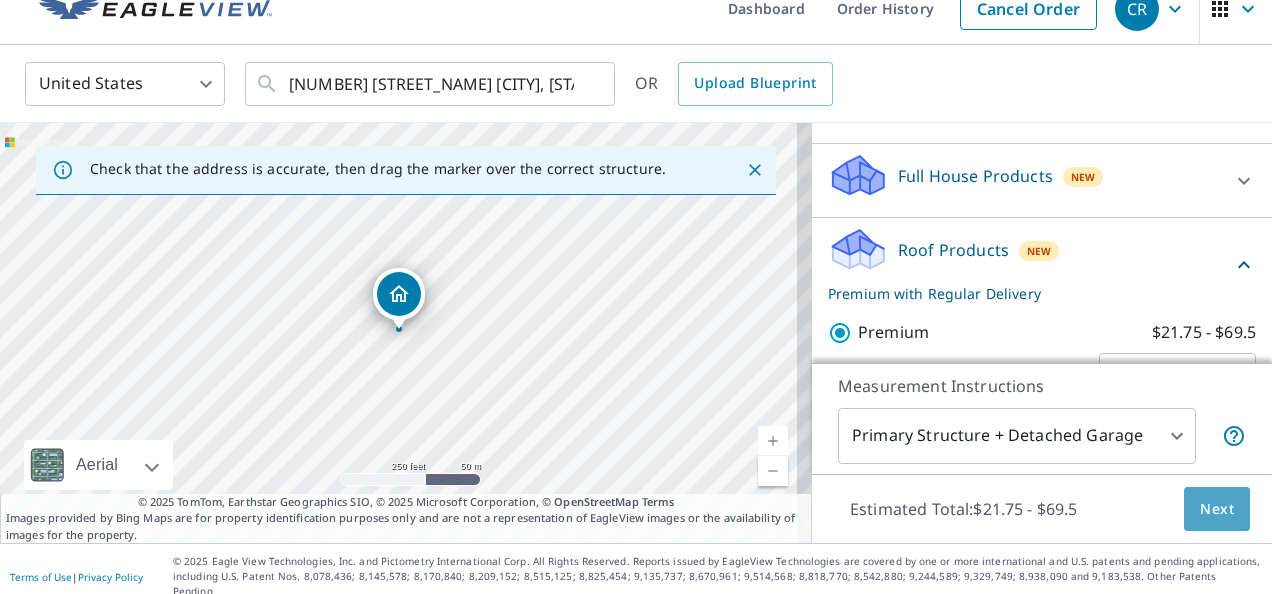 click on "Next" at bounding box center [1217, 509] 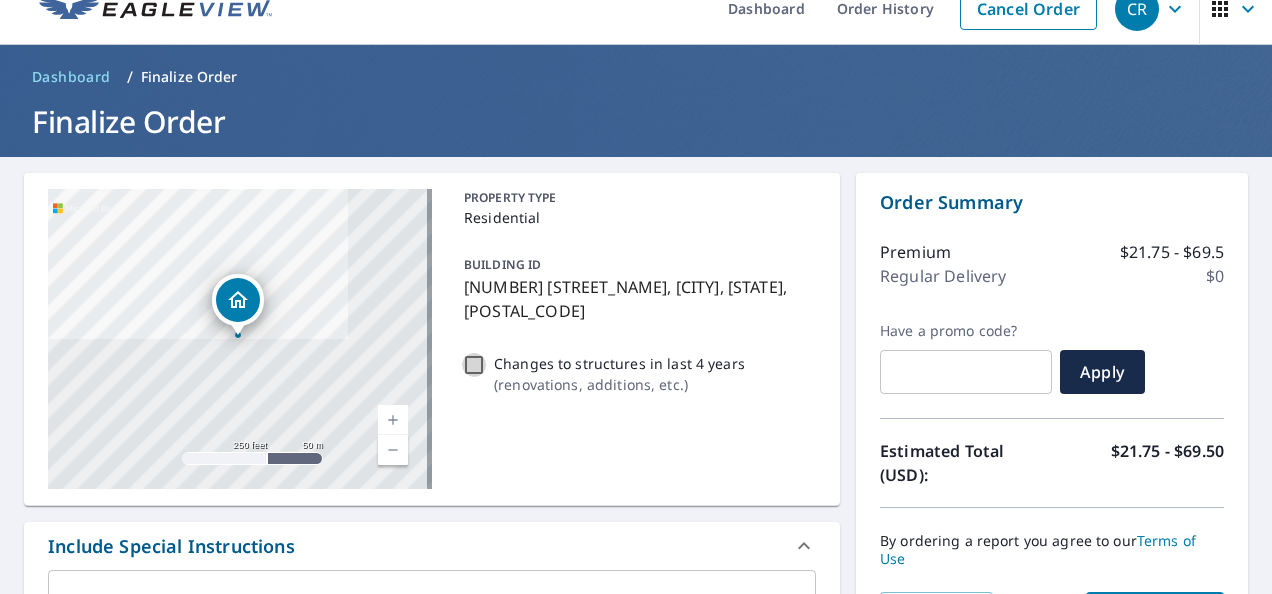 click on "Changes to structures in last 4 years ( renovations, additions, etc. )" at bounding box center [474, 365] 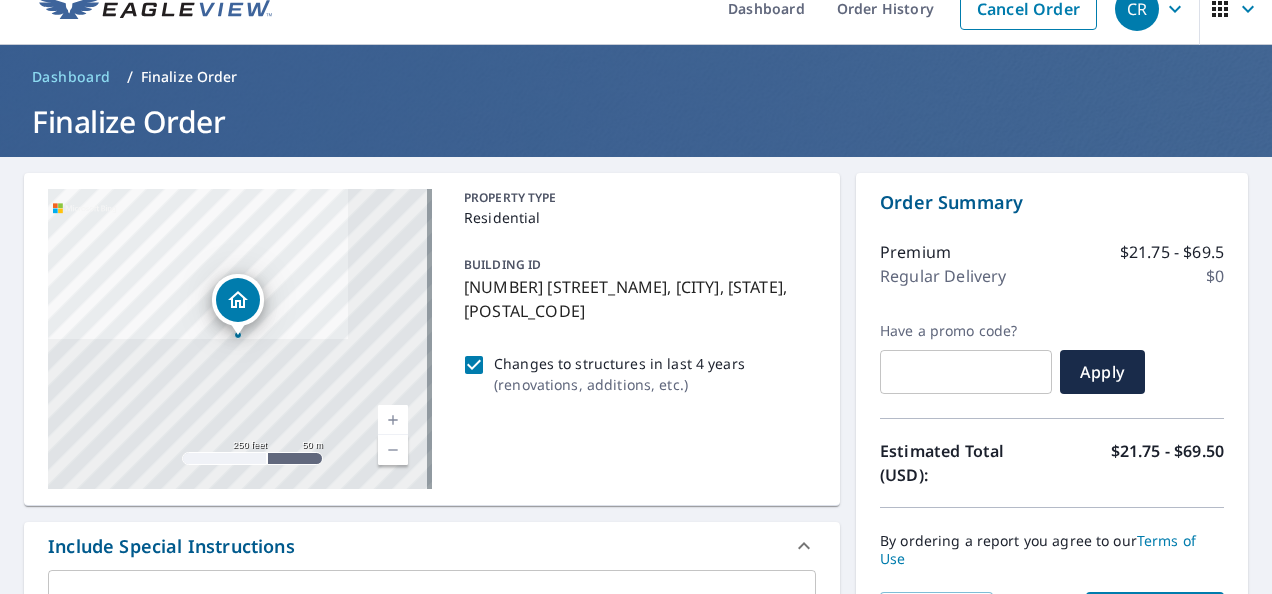 scroll, scrollTop: 547, scrollLeft: 0, axis: vertical 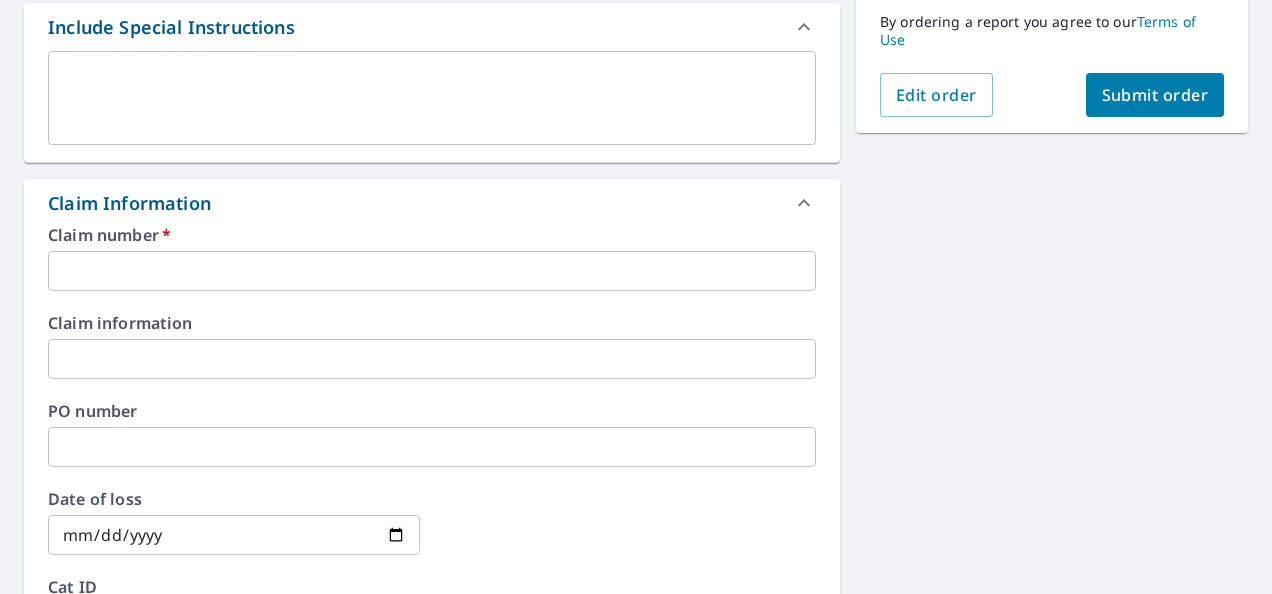 click at bounding box center (432, 271) 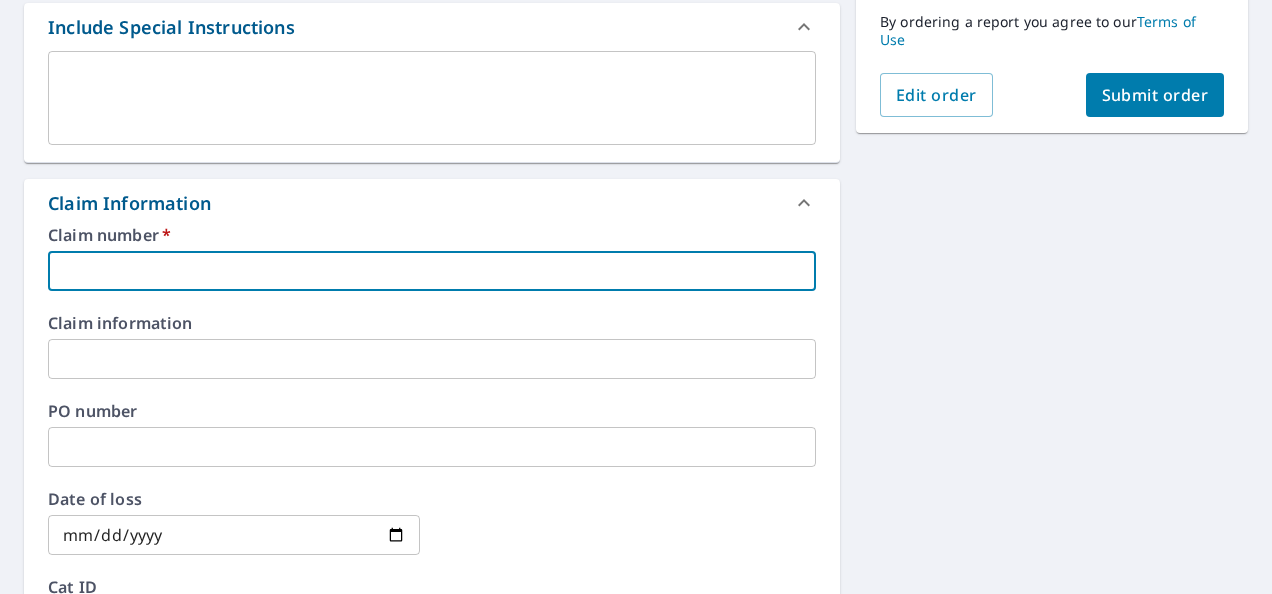 type on "7" 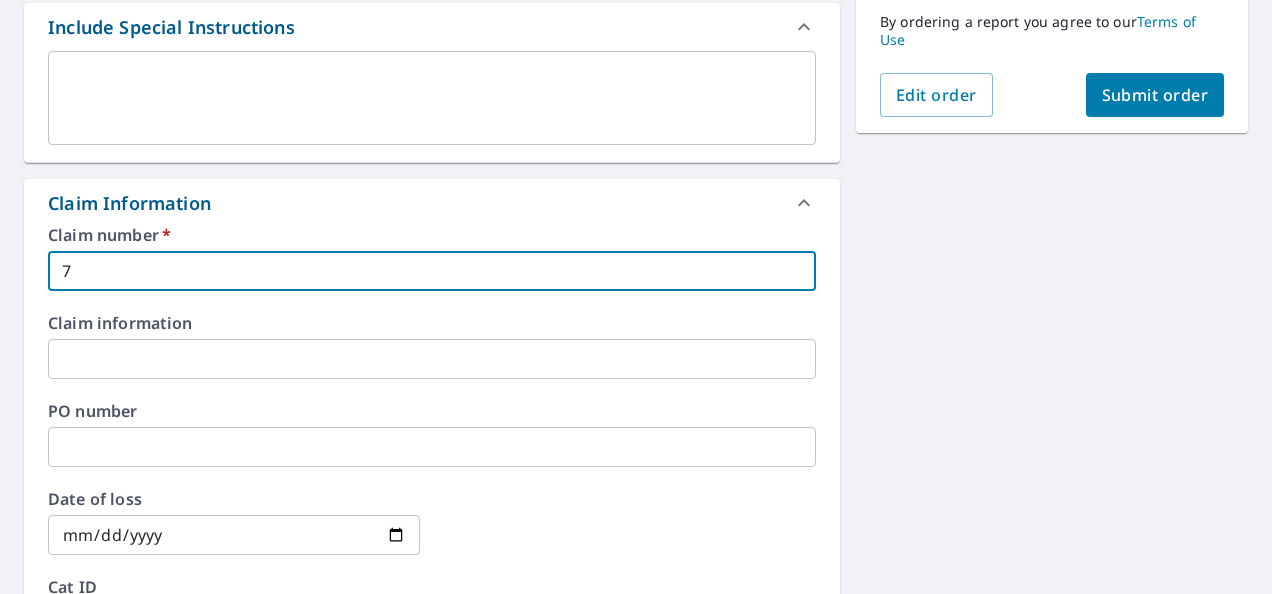 type on "78" 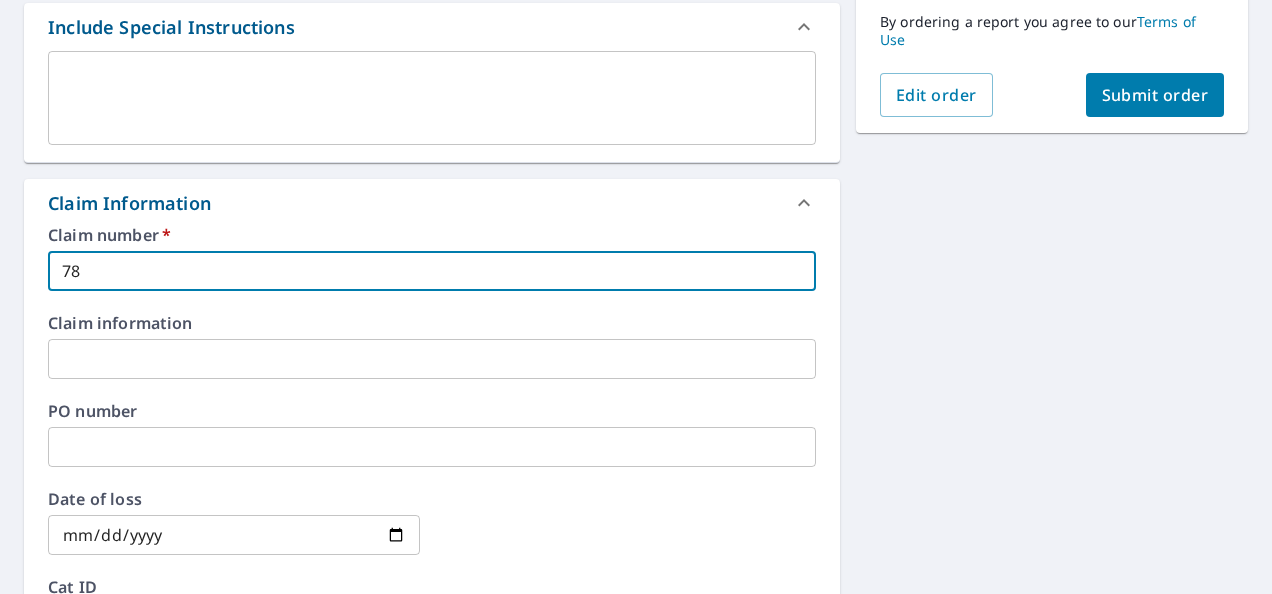 type on "784" 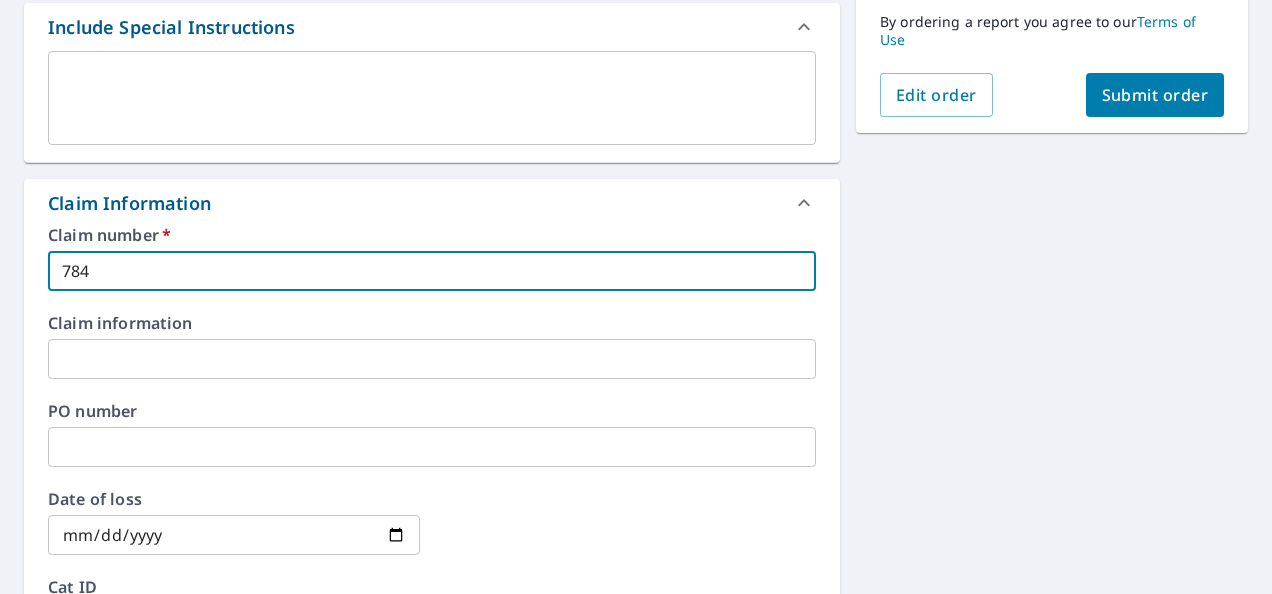 type on "7844" 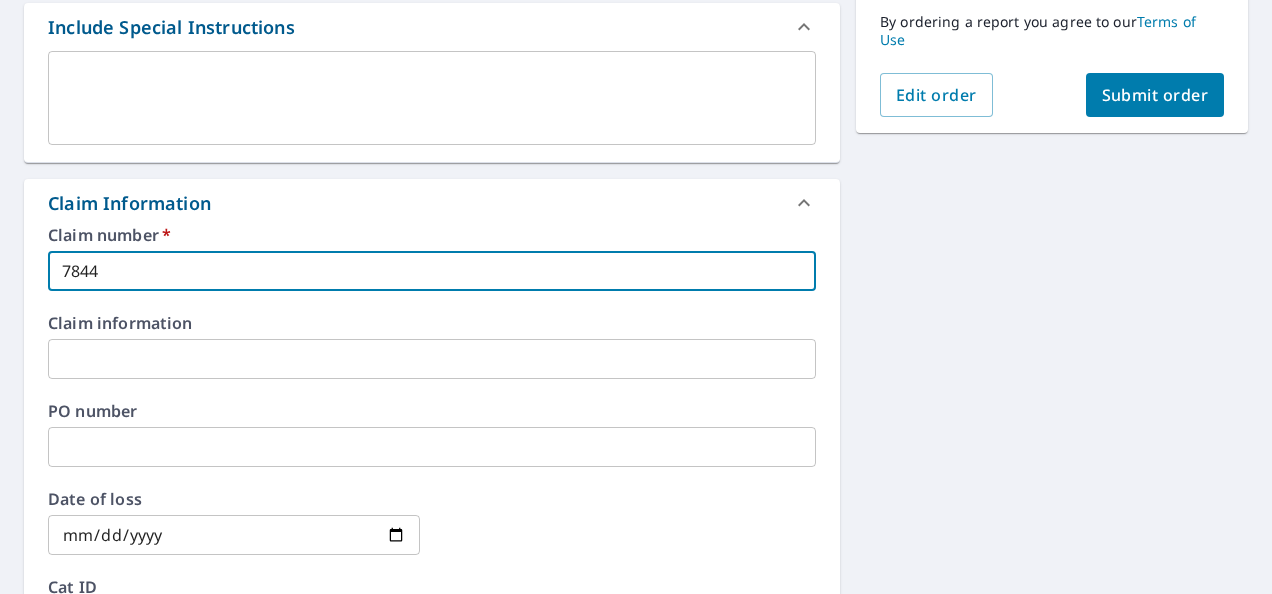 type on "78440" 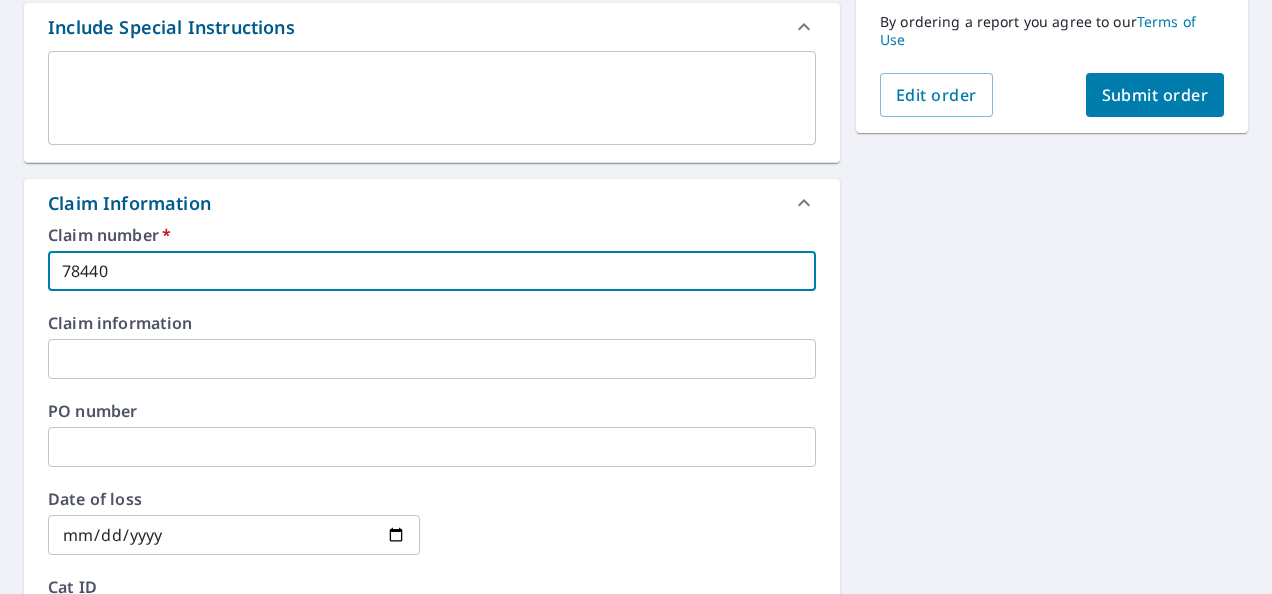 type on "784405" 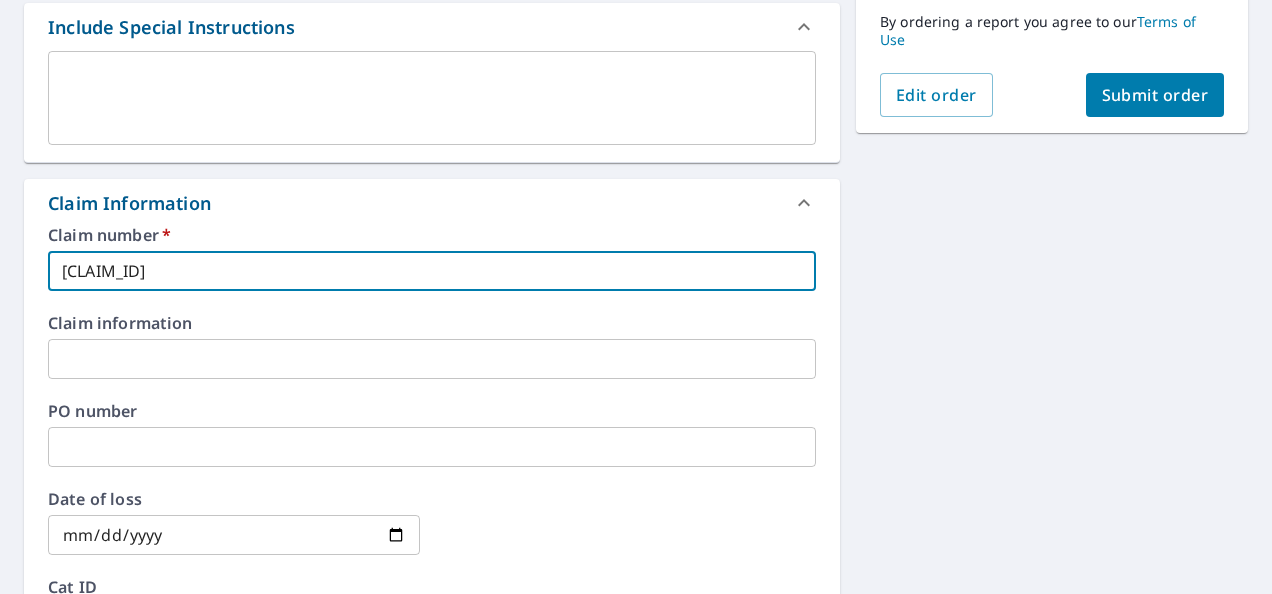 type on "7844059" 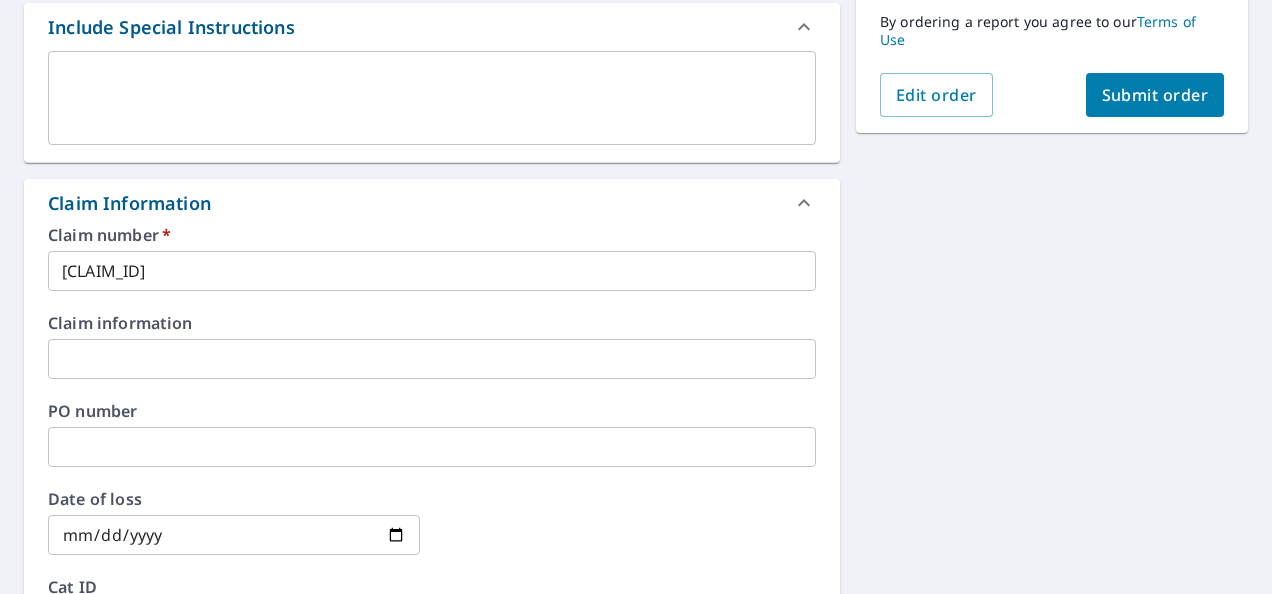 click on "1417 Madison Ave Piqua, OH 45356 Aerial Road A standard road map Aerial A detailed look from above Labels Labels 250 feet 50 m © 2025 TomTom, © Vexcel Imaging, © 2025 Microsoft Corporation,  © OpenStreetMap Terms PROPERTY TYPE Residential BUILDING ID 1417 Madison Ave, Piqua, OH, 45356 Changes to structures in last 4 years ( renovations, additions, etc. ) Include Special Instructions x ​ Claim Information Claim number   * 7844059 ​ Claim information ​ PO number ​ Date of loss ​ Cat ID ​ Email Recipients Your reports will be sent to  jpierce@richards-supply.com.  Edit Contact Information. Send a copy of the report to: ​ Substitutions and Customization Roof measurement report substitutions If a Premium Report is unavailable send me an Extended Coverage 3D Report: Yes No Ask If an Extended Coverage 3D Report is unavailable send me an Extended Coverage 2D Report: Yes No Ask If a Residential/Multi-Family Report is unavailable send me a Commercial Report: Yes No Ask Additional Report Formats DXF" at bounding box center [636, 371] 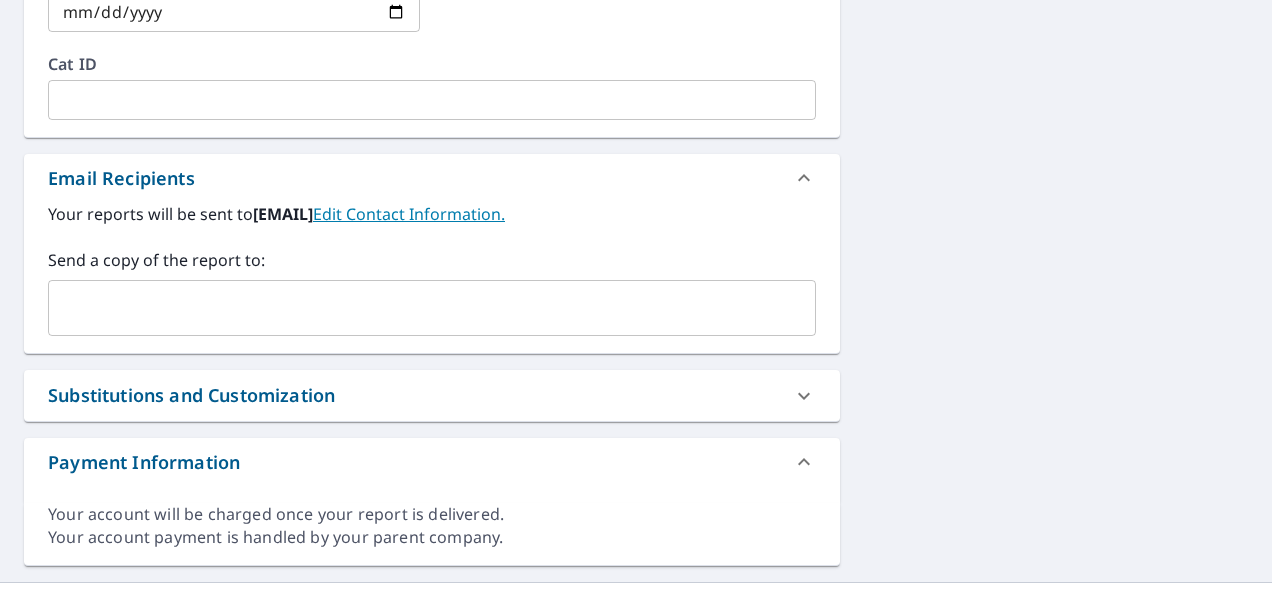 scroll, scrollTop: 1106, scrollLeft: 0, axis: vertical 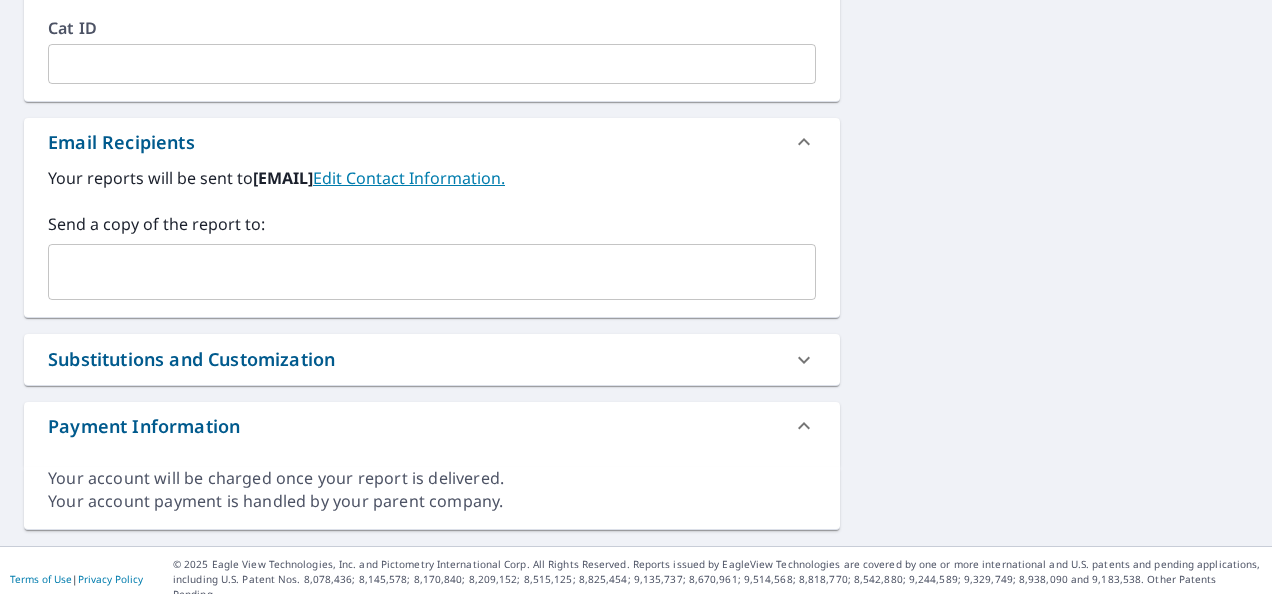 click at bounding box center [417, 272] 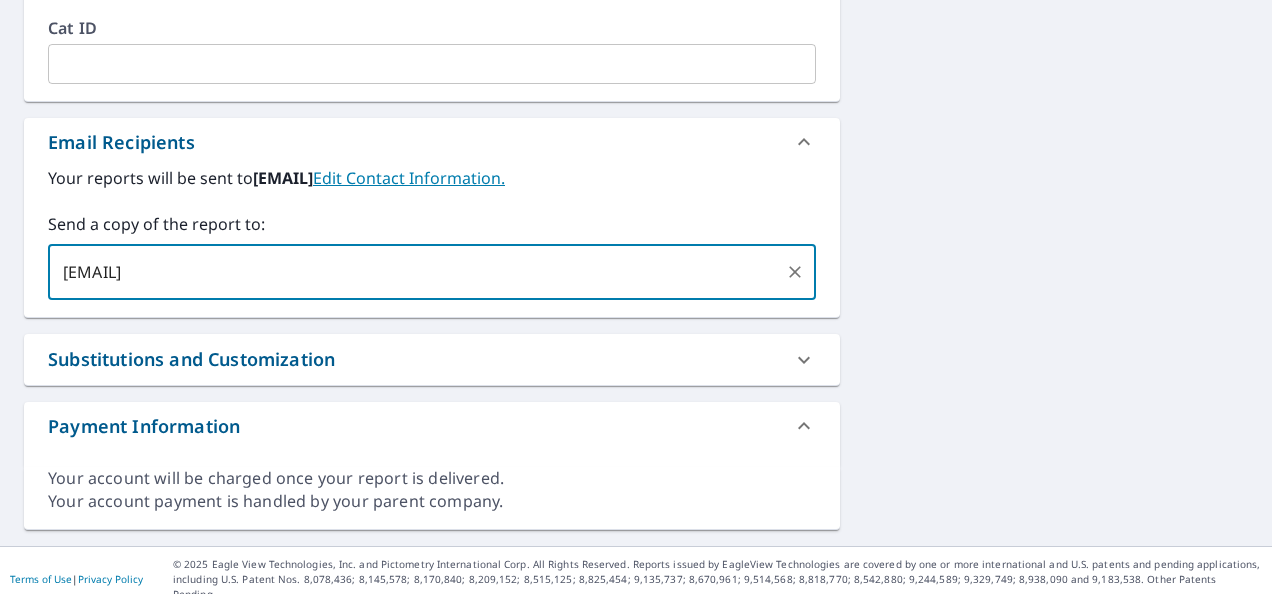 type on "croeder@richards-supply.com" 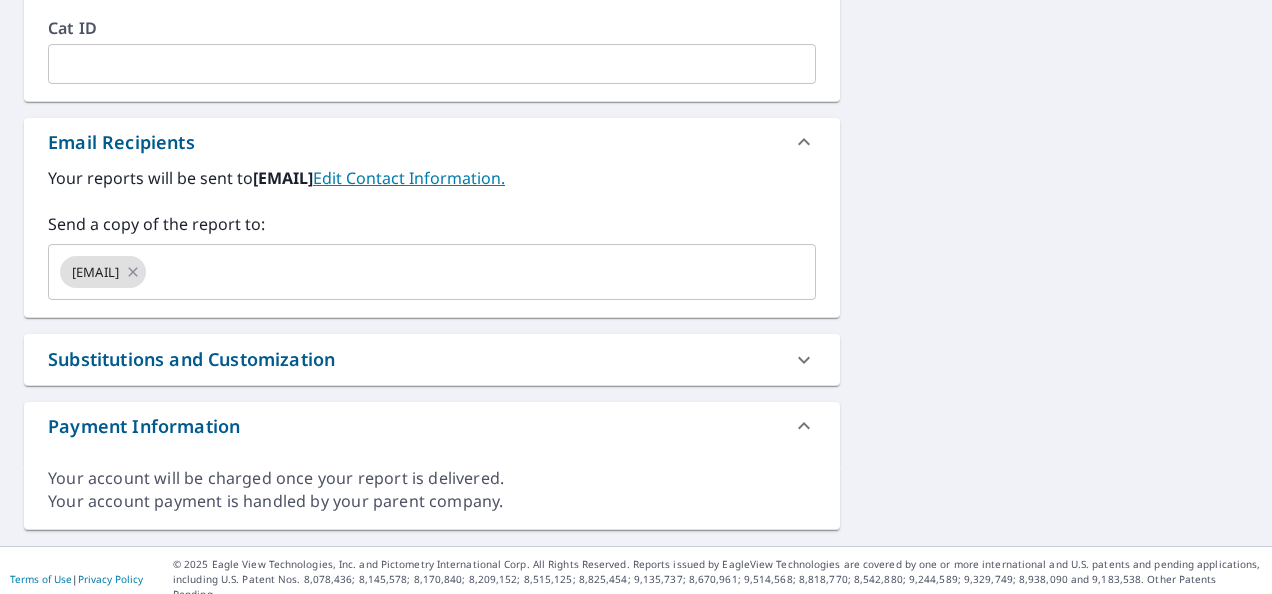 click on "1417 Madison Ave Piqua, OH 45356 Aerial Road A standard road map Aerial A detailed look from above Labels Labels 250 feet 50 m © 2025 TomTom, © Vexcel Imaging, © 2025 Microsoft Corporation,  © OpenStreetMap Terms PROPERTY TYPE Residential BUILDING ID 1417 Madison Ave, Piqua, OH, 45356 Changes to structures in last 4 years ( renovations, additions, etc. ) Include Special Instructions x ​ Claim Information Claim number   * 7844059 ​ Claim information ​ PO number ​ Date of loss ​ Cat ID ​ Email Recipients Your reports will be sent to  jpierce@richards-supply.com.  Edit Contact Information. Send a copy of the report to: croeder@richards-supply.com ​ Substitutions and Customization Roof measurement report substitutions If a Premium Report is unavailable send me an Extended Coverage 3D Report: Yes No Ask If an Extended Coverage 3D Report is unavailable send me an Extended Coverage 2D Report: Yes No Ask If a Residential/Multi-Family Report is unavailable send me a Commercial Report: Yes No Ask $0" at bounding box center [636, -188] 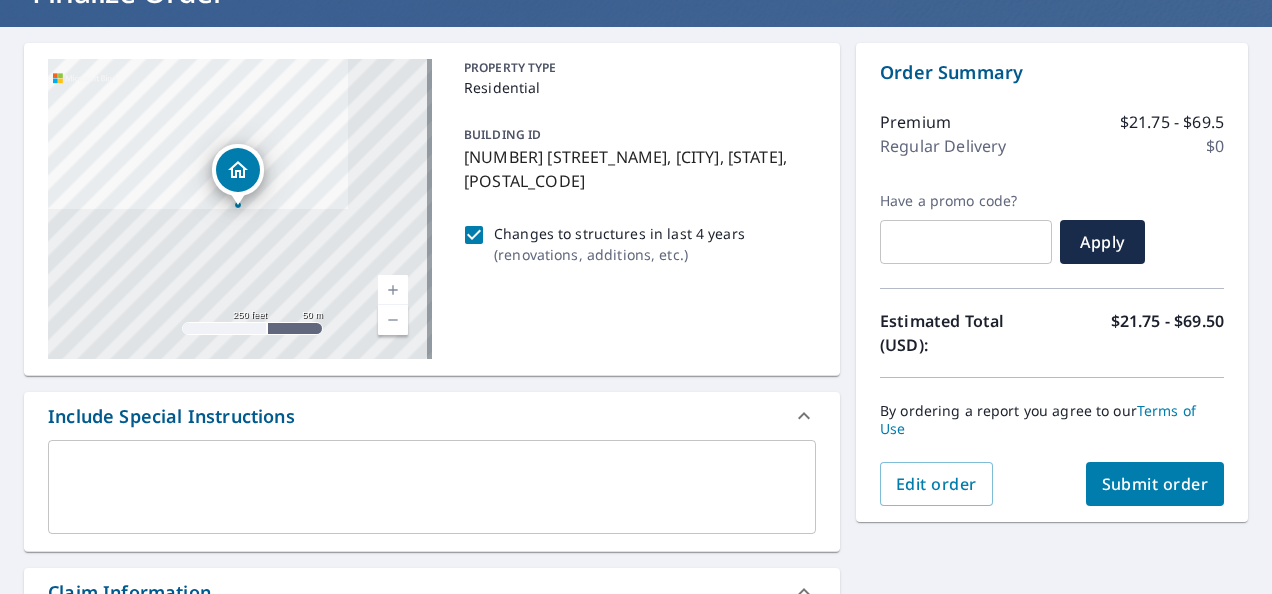 scroll, scrollTop: 146, scrollLeft: 0, axis: vertical 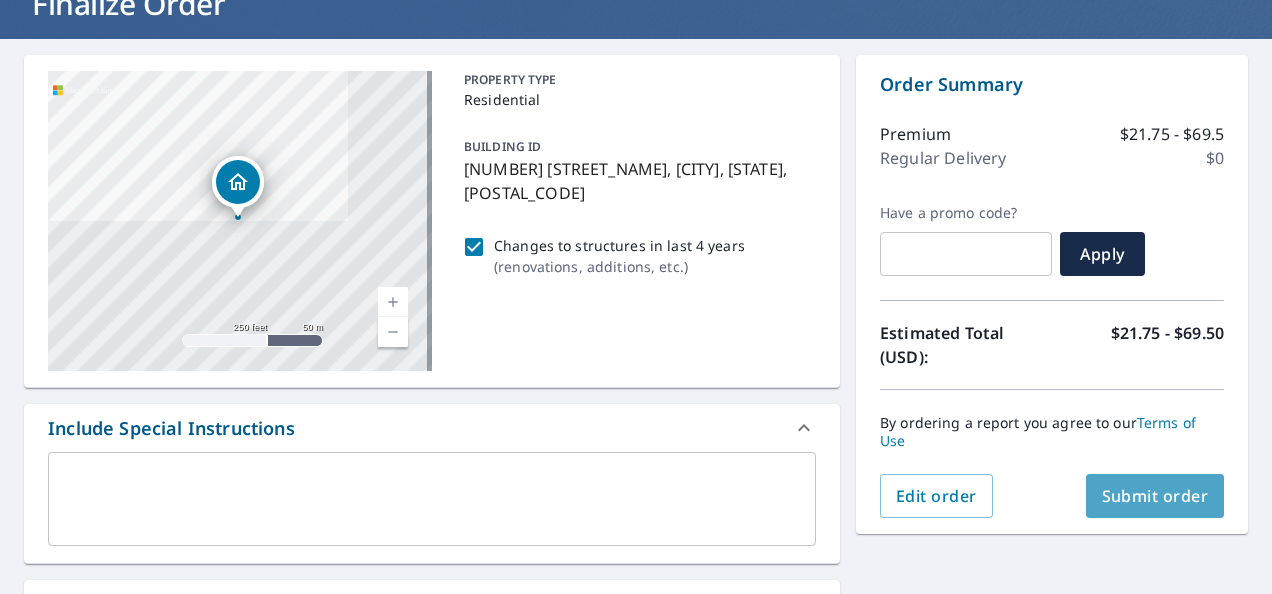 click on "Submit order" at bounding box center [1155, 496] 